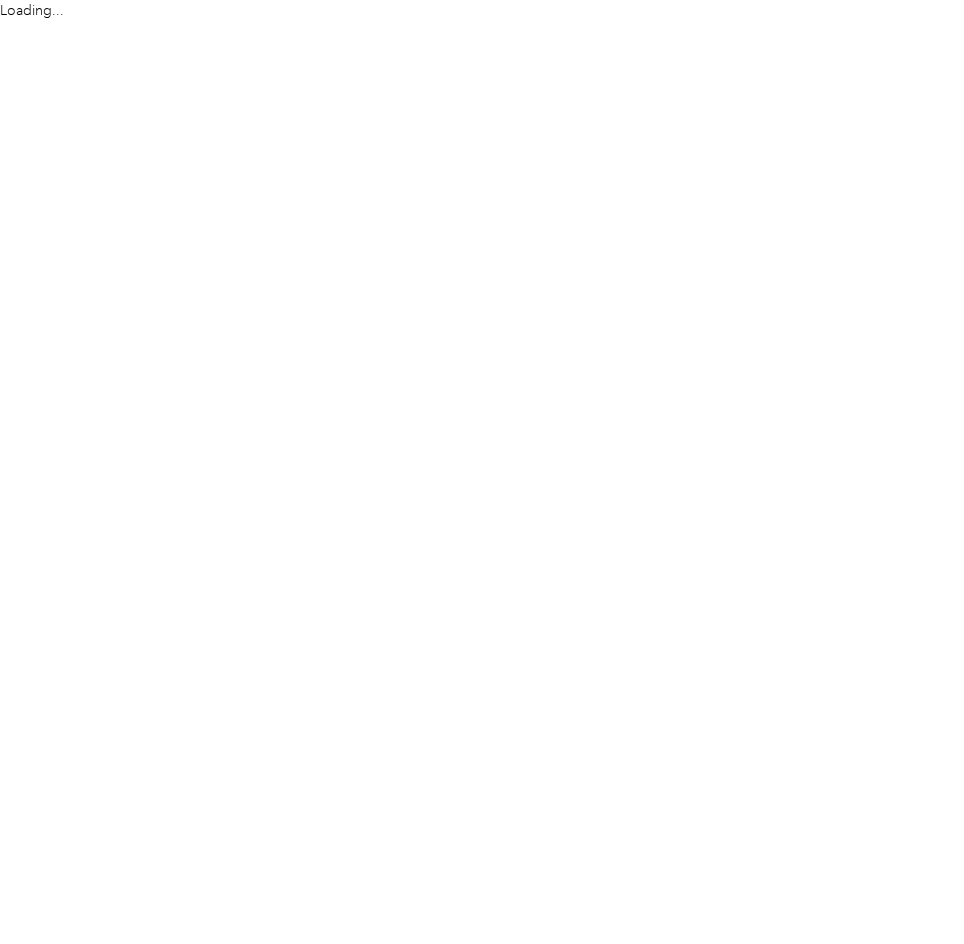 scroll, scrollTop: 0, scrollLeft: 0, axis: both 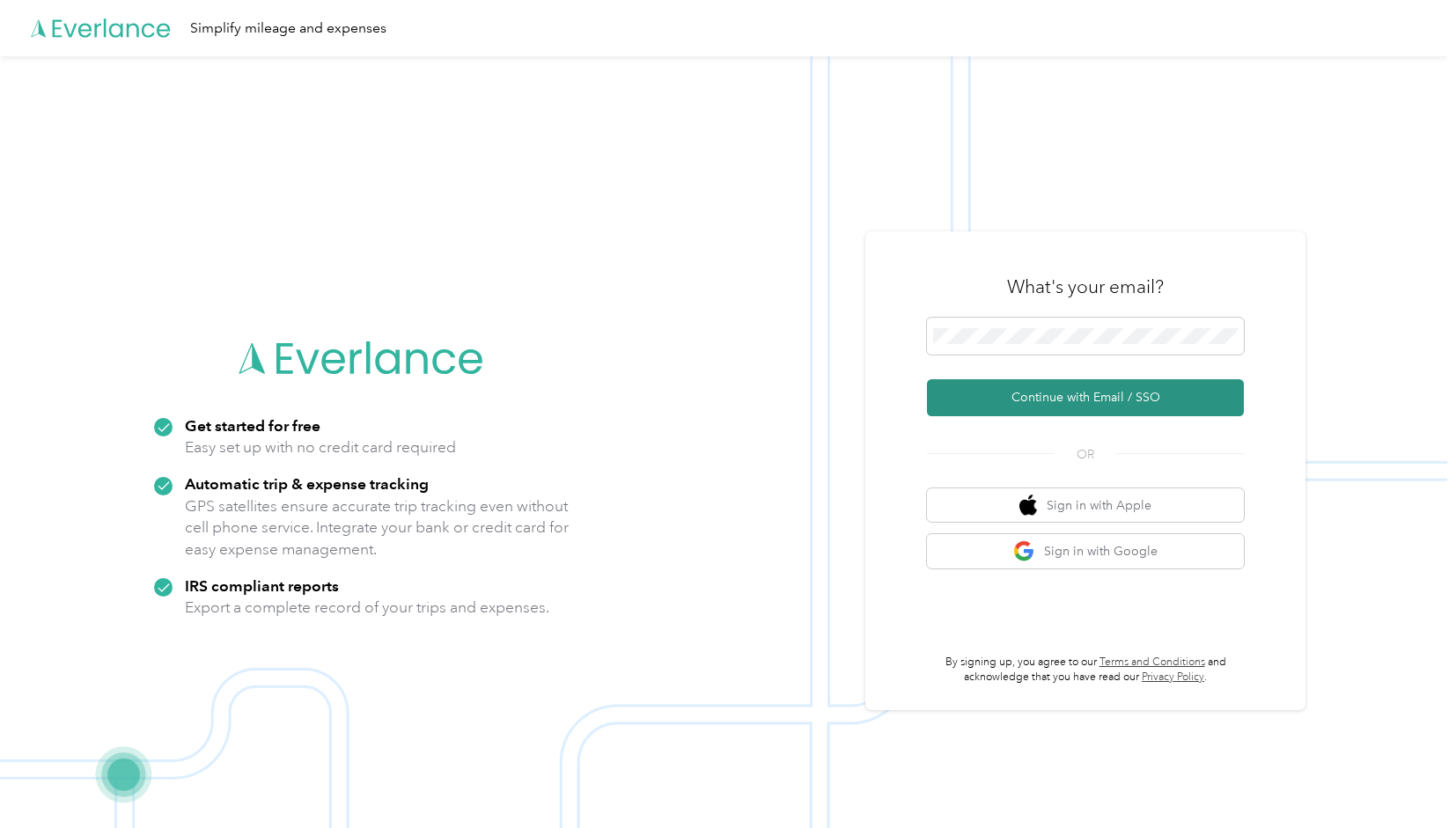click on "Continue with Email / SSO" at bounding box center [1085, 398] 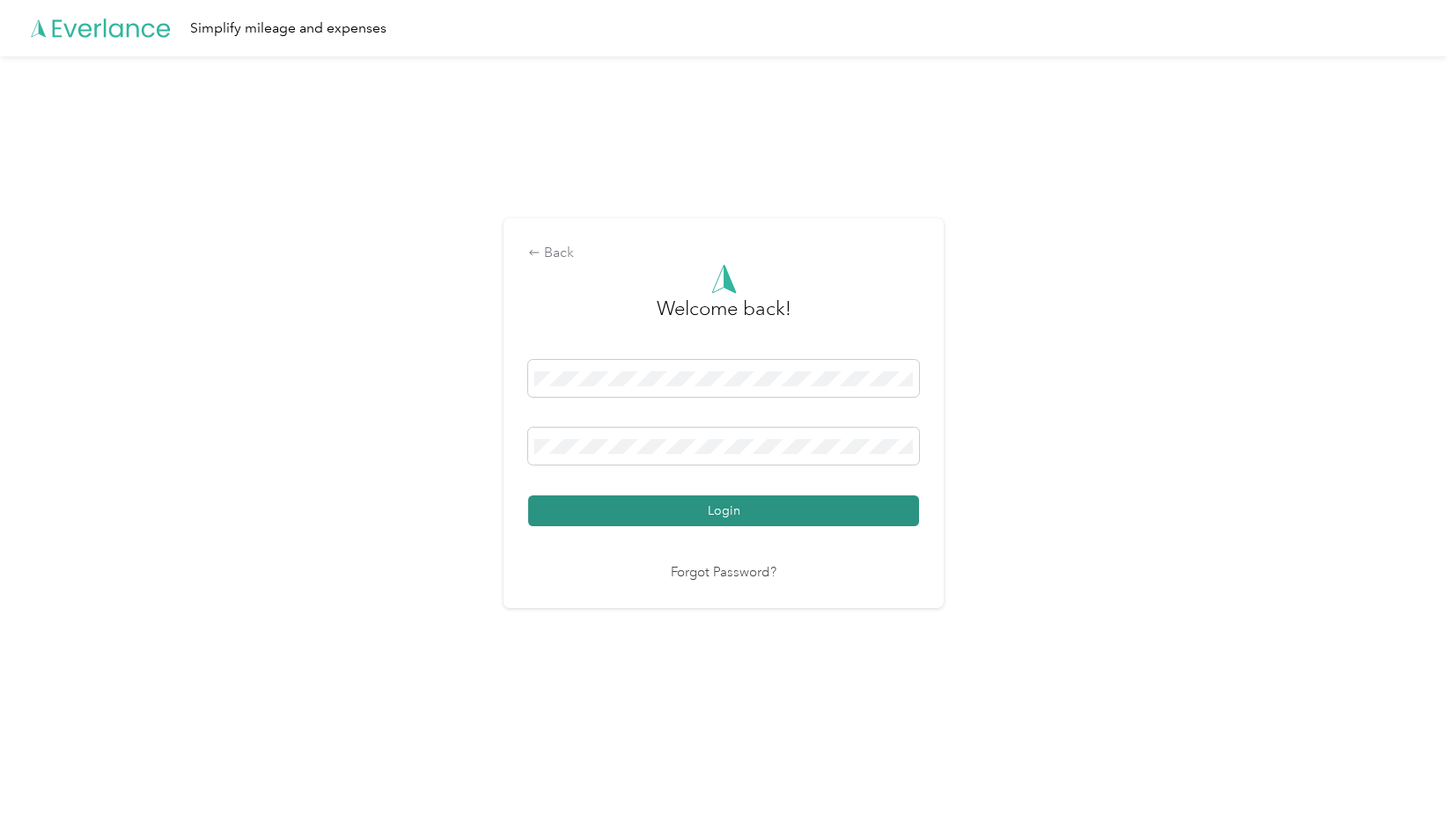 click on "Login" at bounding box center [724, 510] 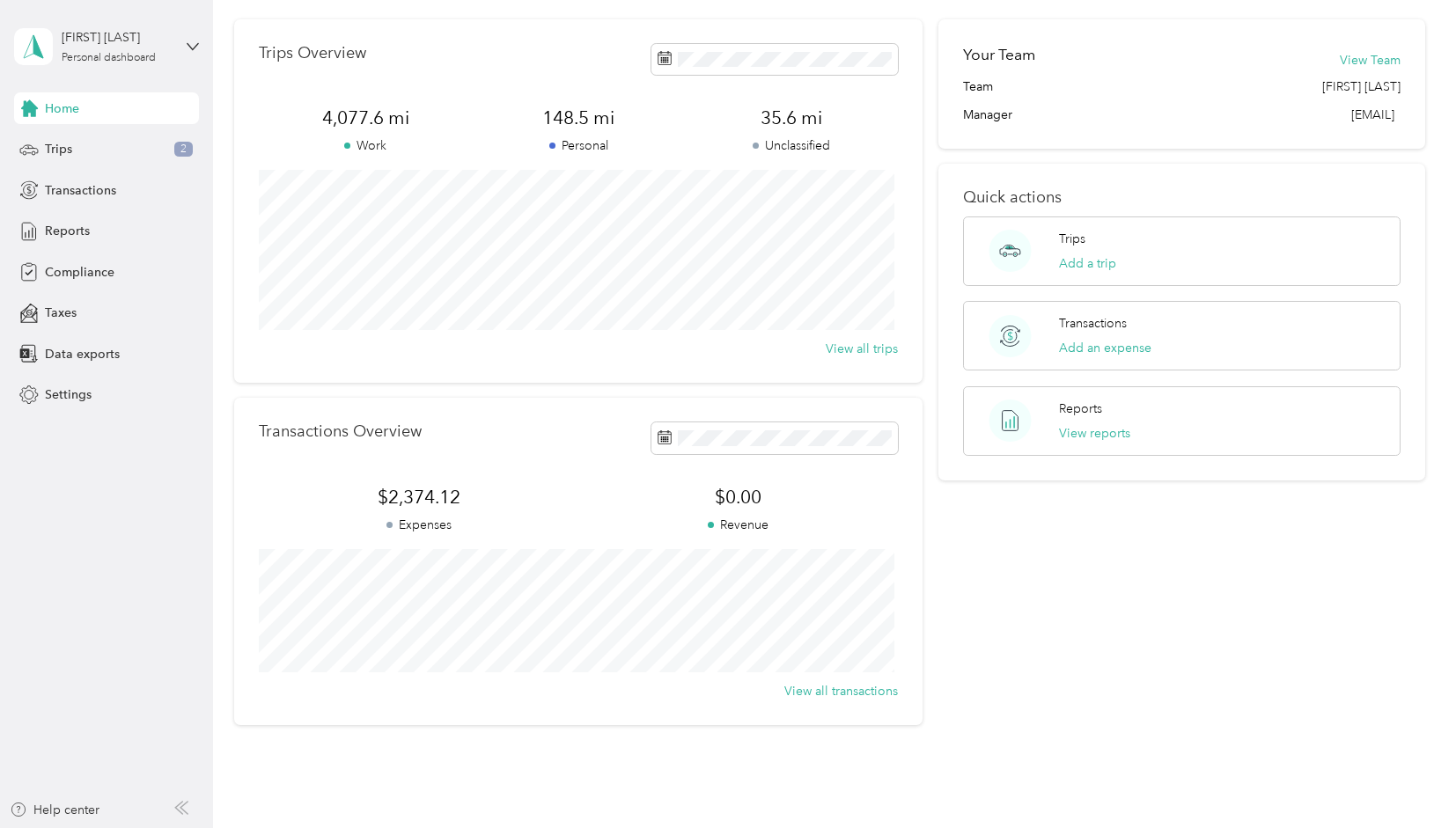 scroll, scrollTop: 62, scrollLeft: 0, axis: vertical 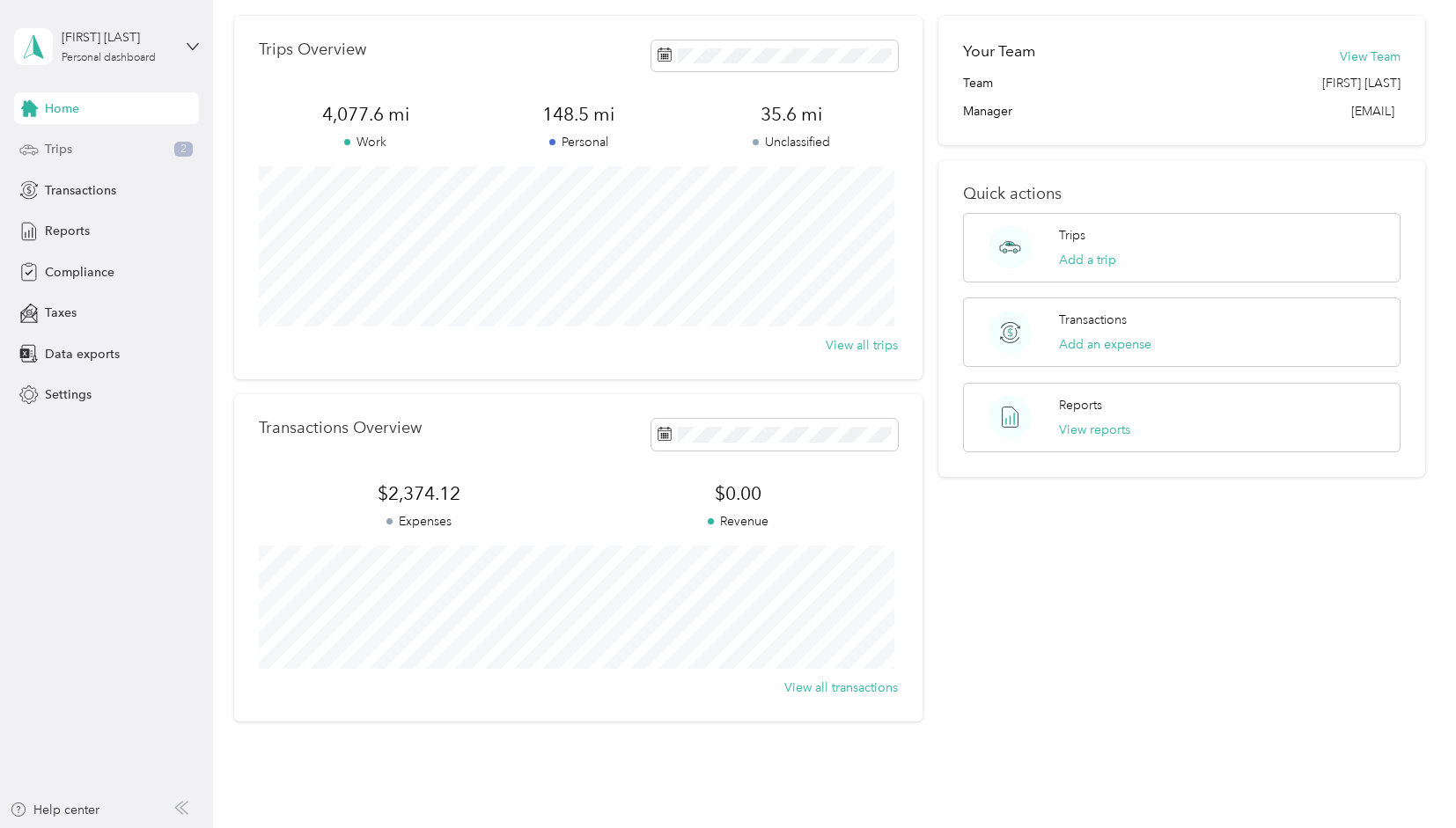 click on "Trips 2" at bounding box center [107, 150] 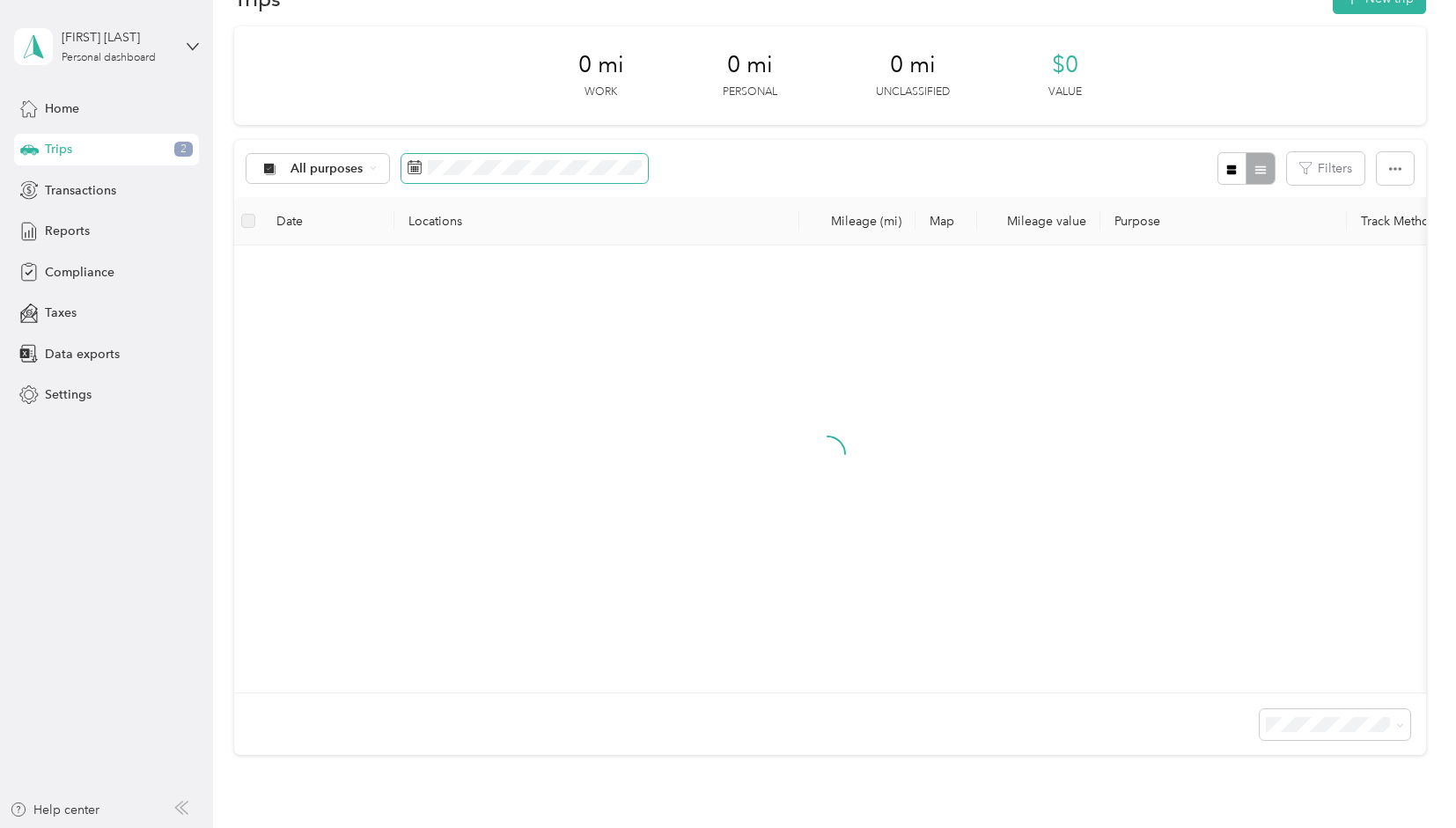 scroll, scrollTop: 62, scrollLeft: 0, axis: vertical 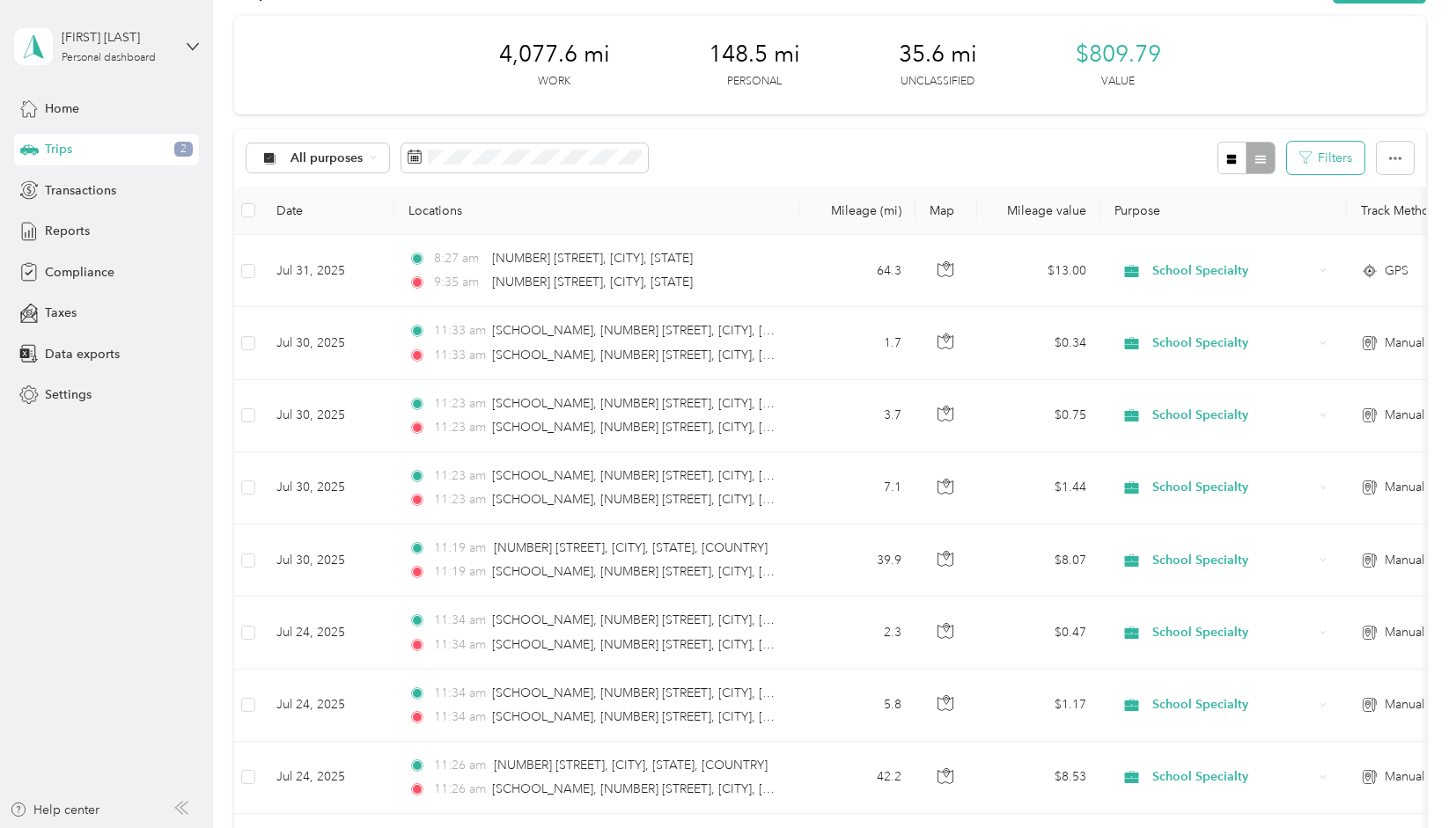 click on "Filters" at bounding box center [1326, 158] 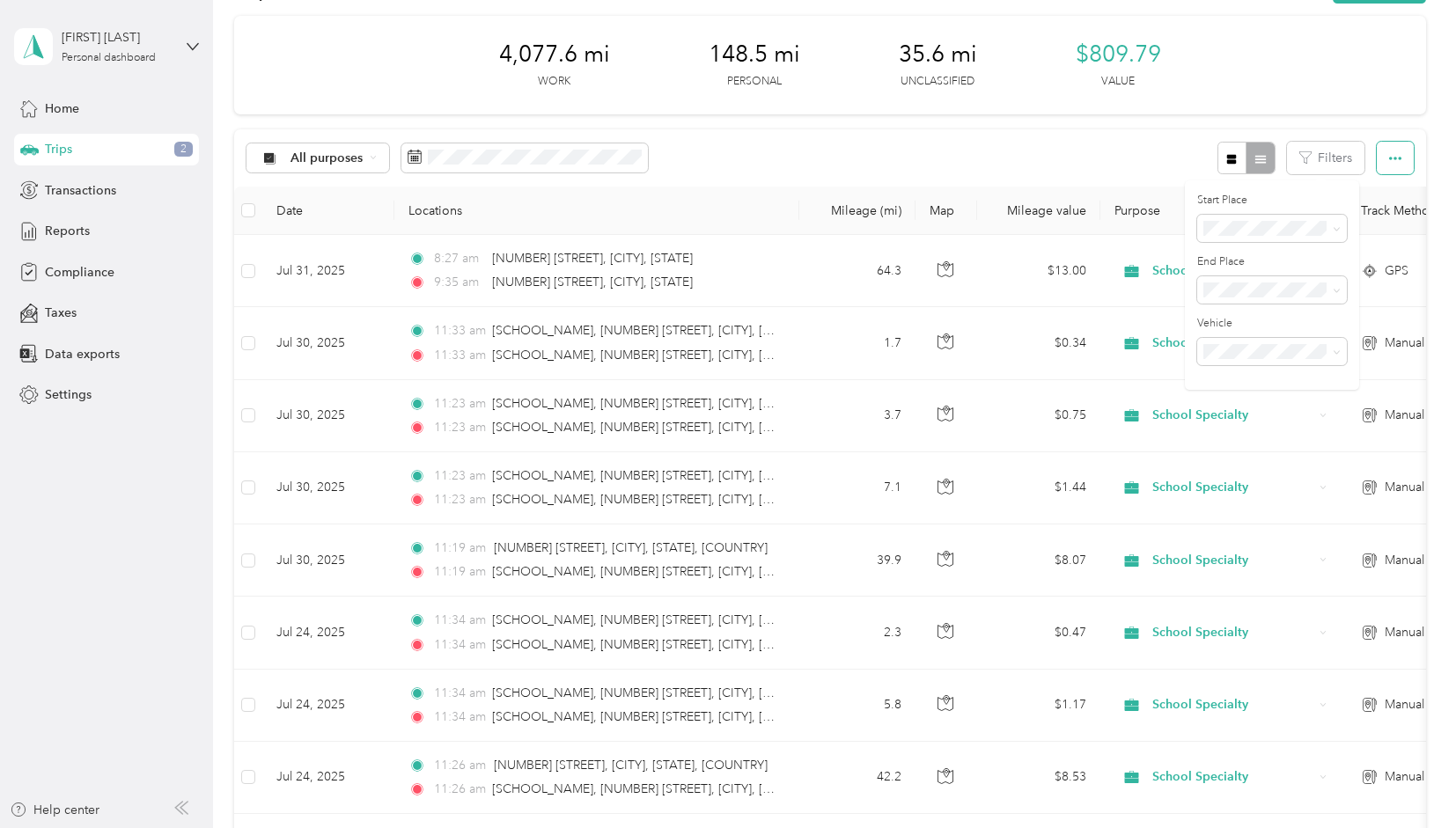 click 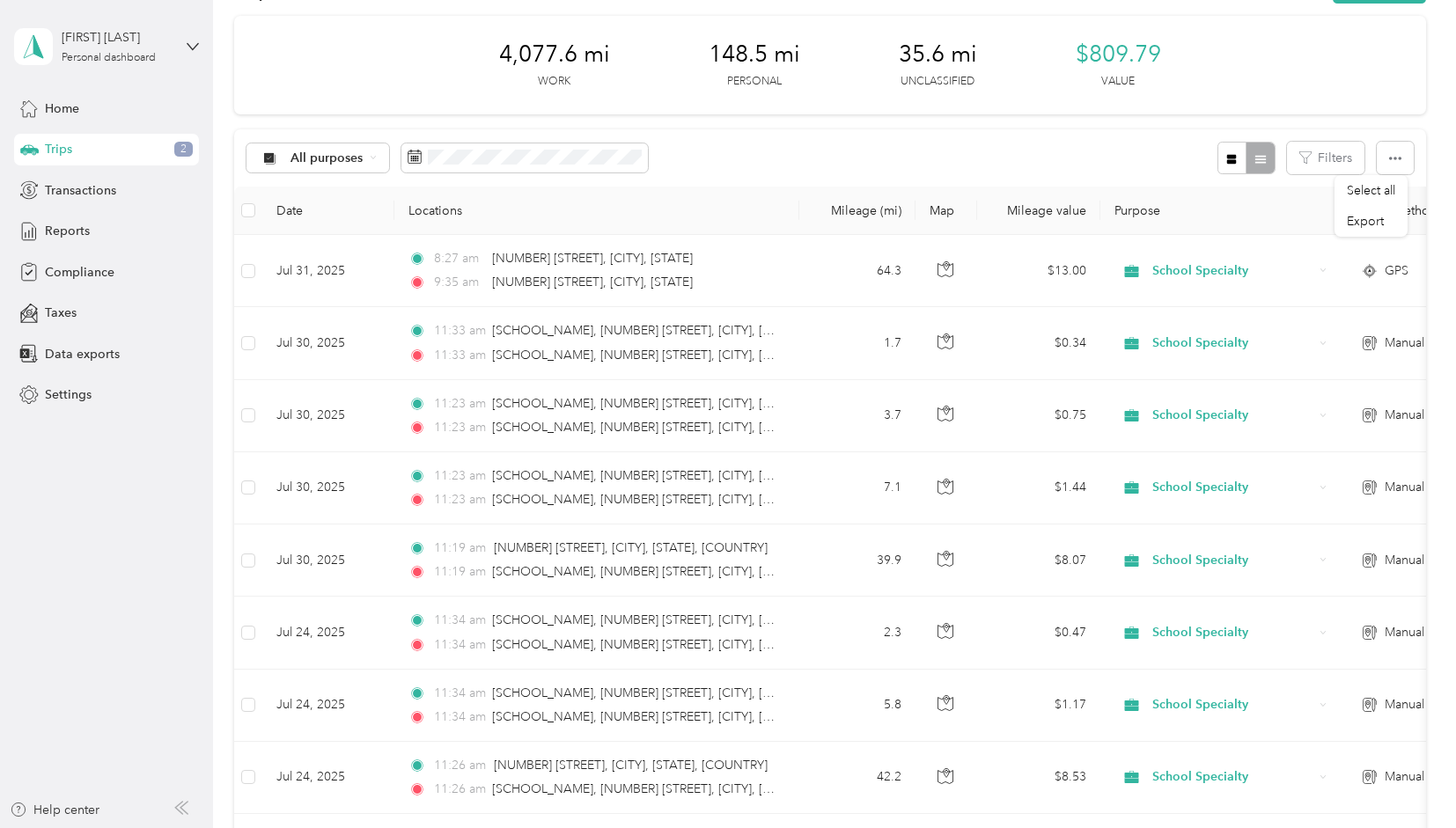 click at bounding box center [1246, 158] 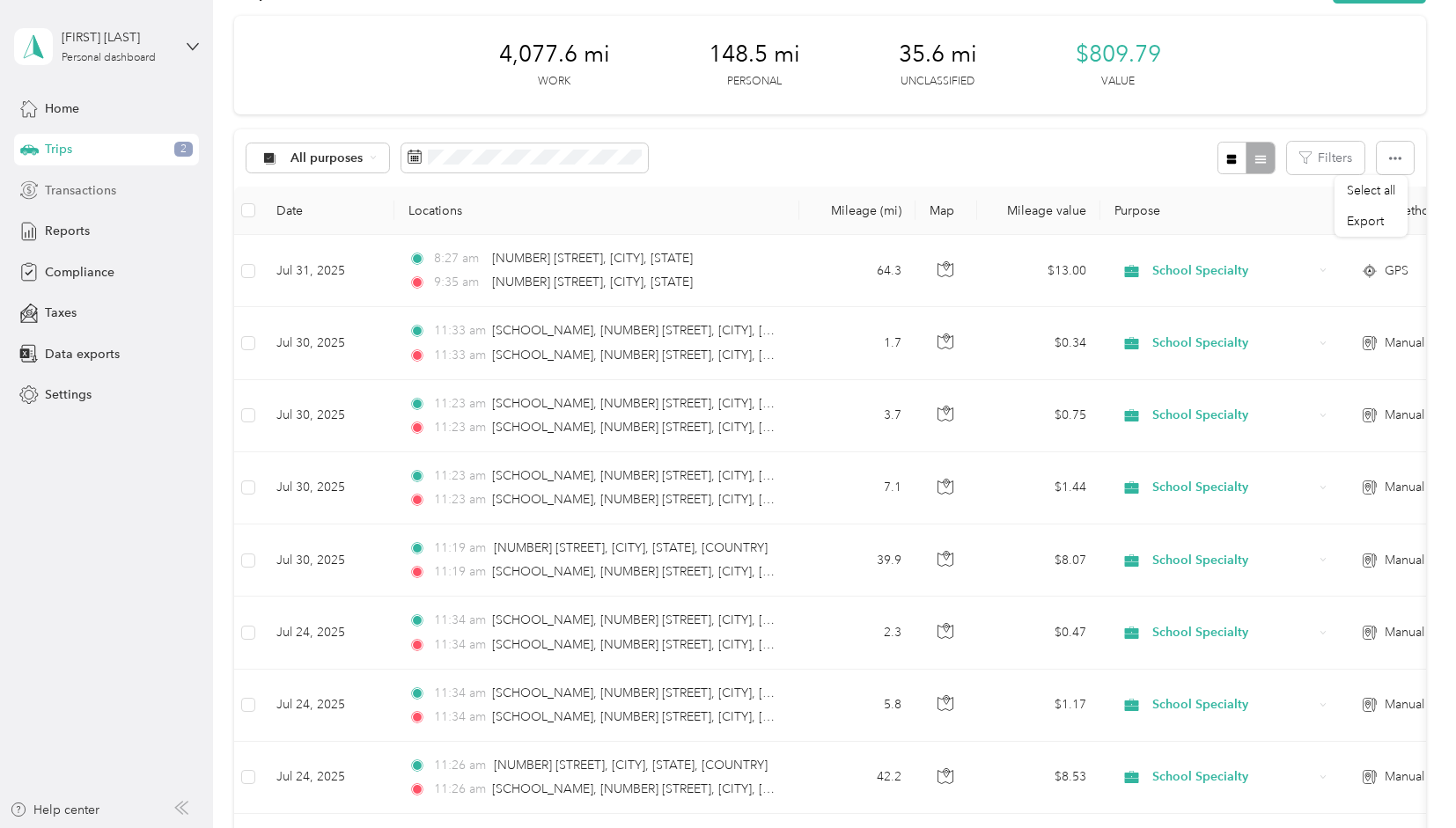 click on "Transactions" at bounding box center (80, 190) 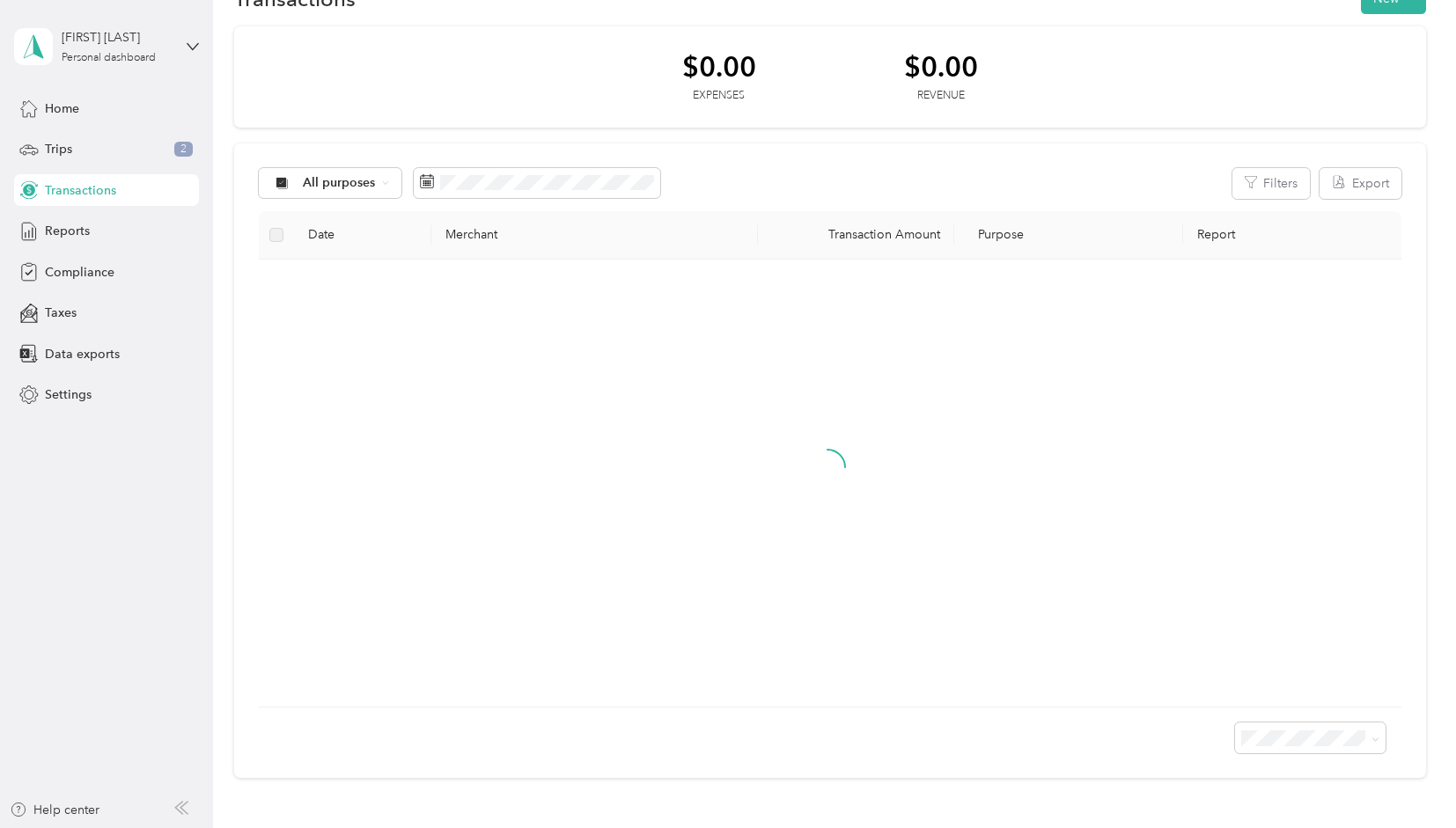 scroll, scrollTop: 62, scrollLeft: 0, axis: vertical 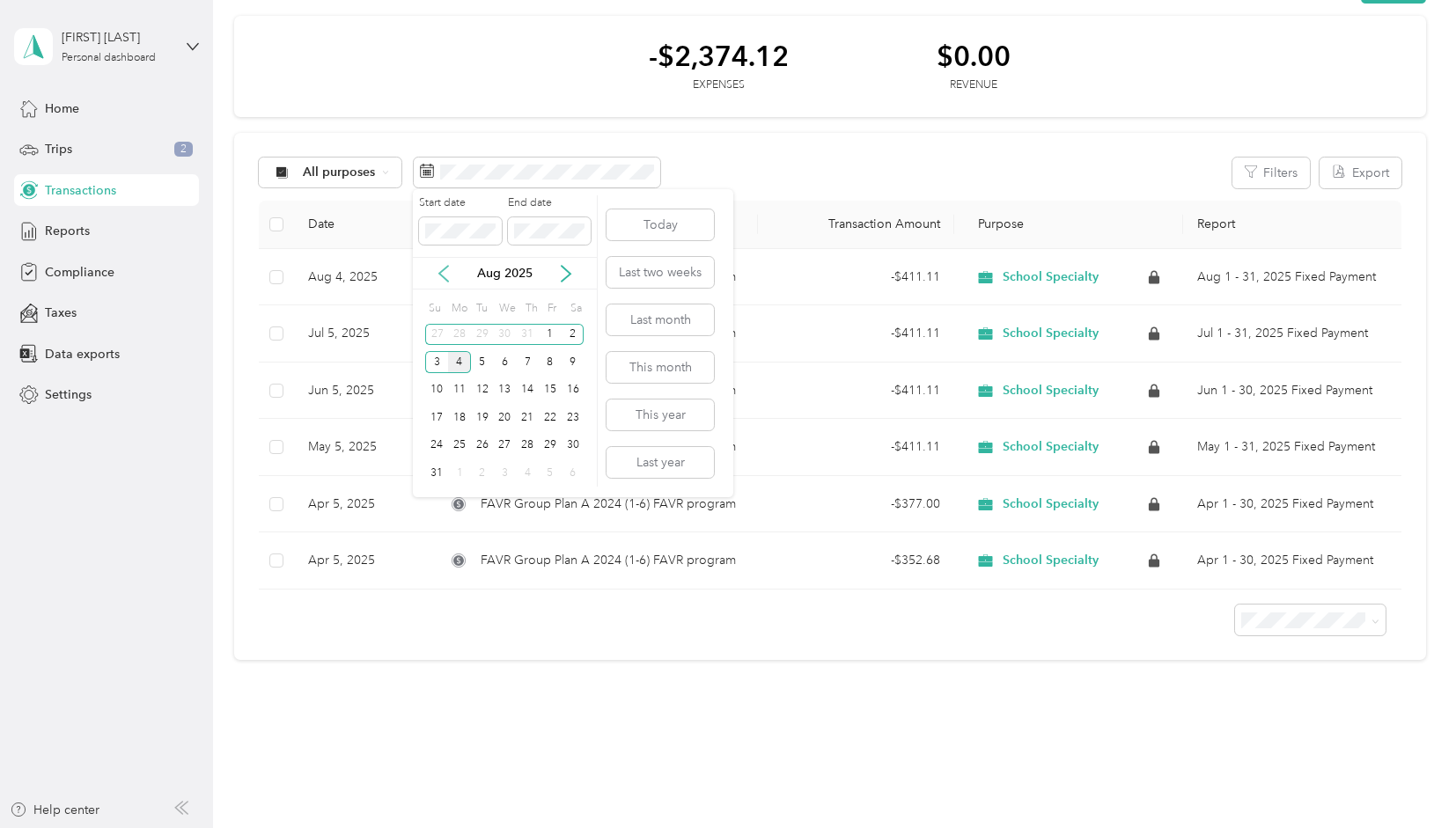 click 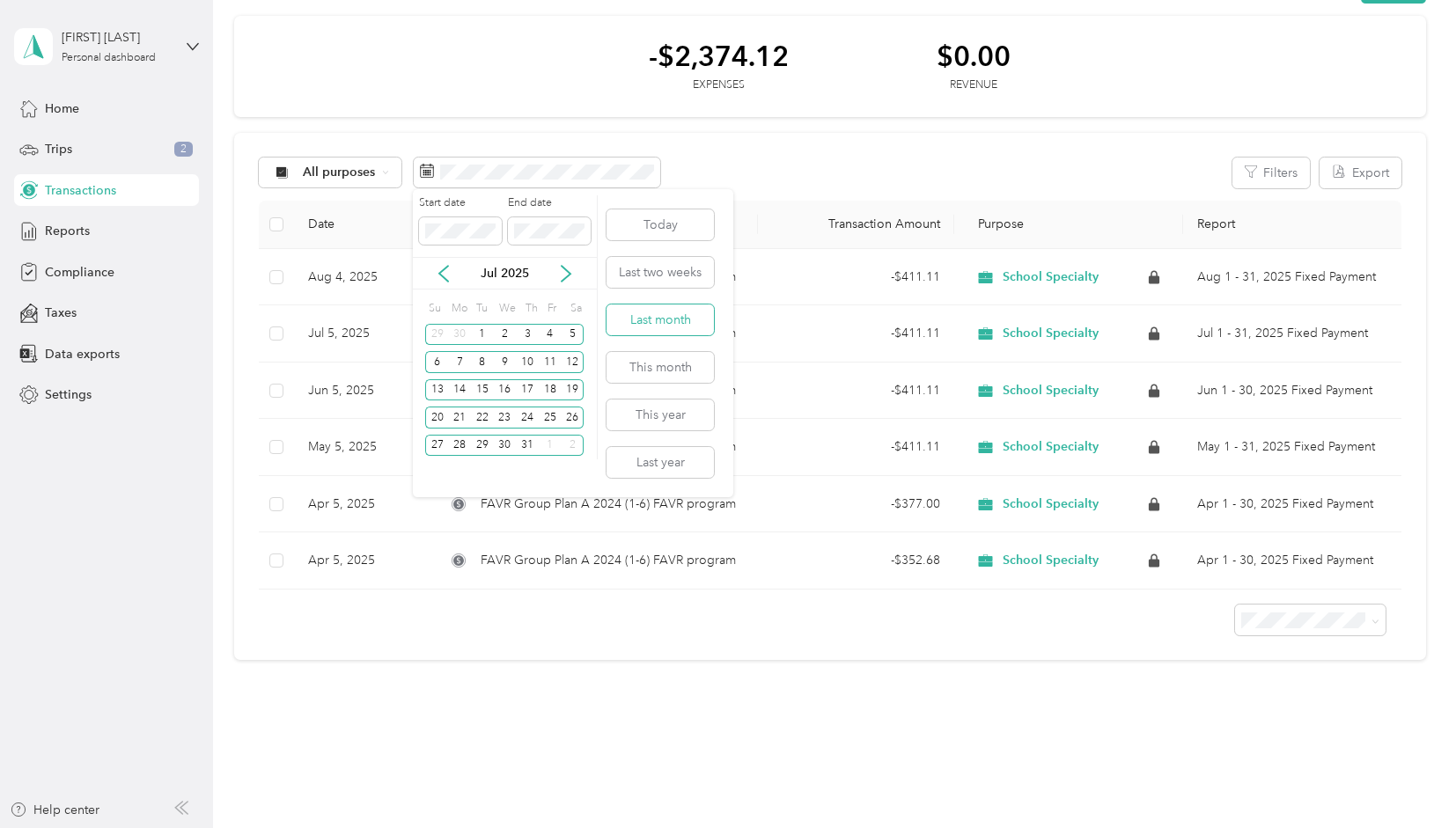 click on "Last month" at bounding box center [660, 319] 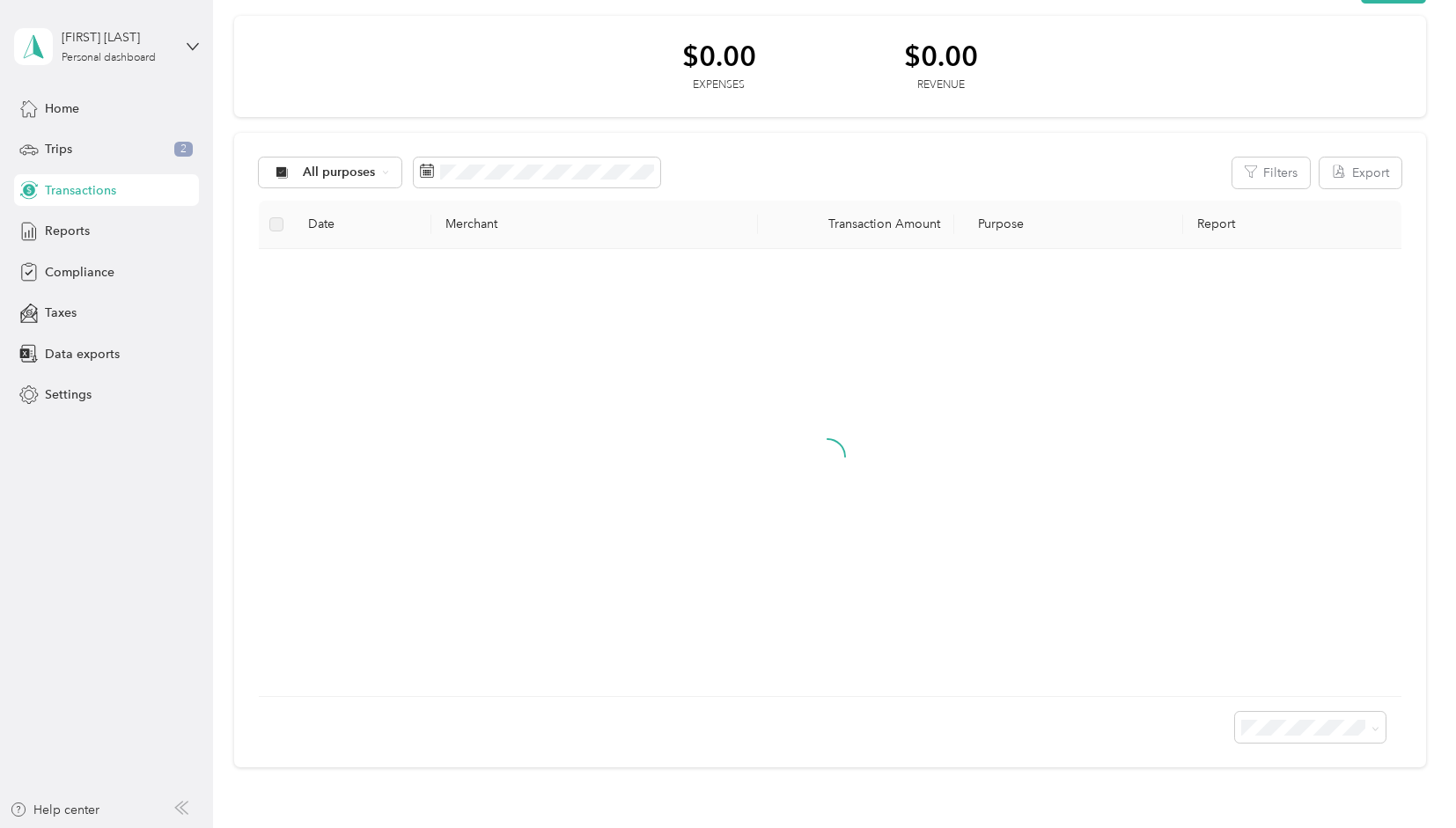 scroll, scrollTop: 0, scrollLeft: 0, axis: both 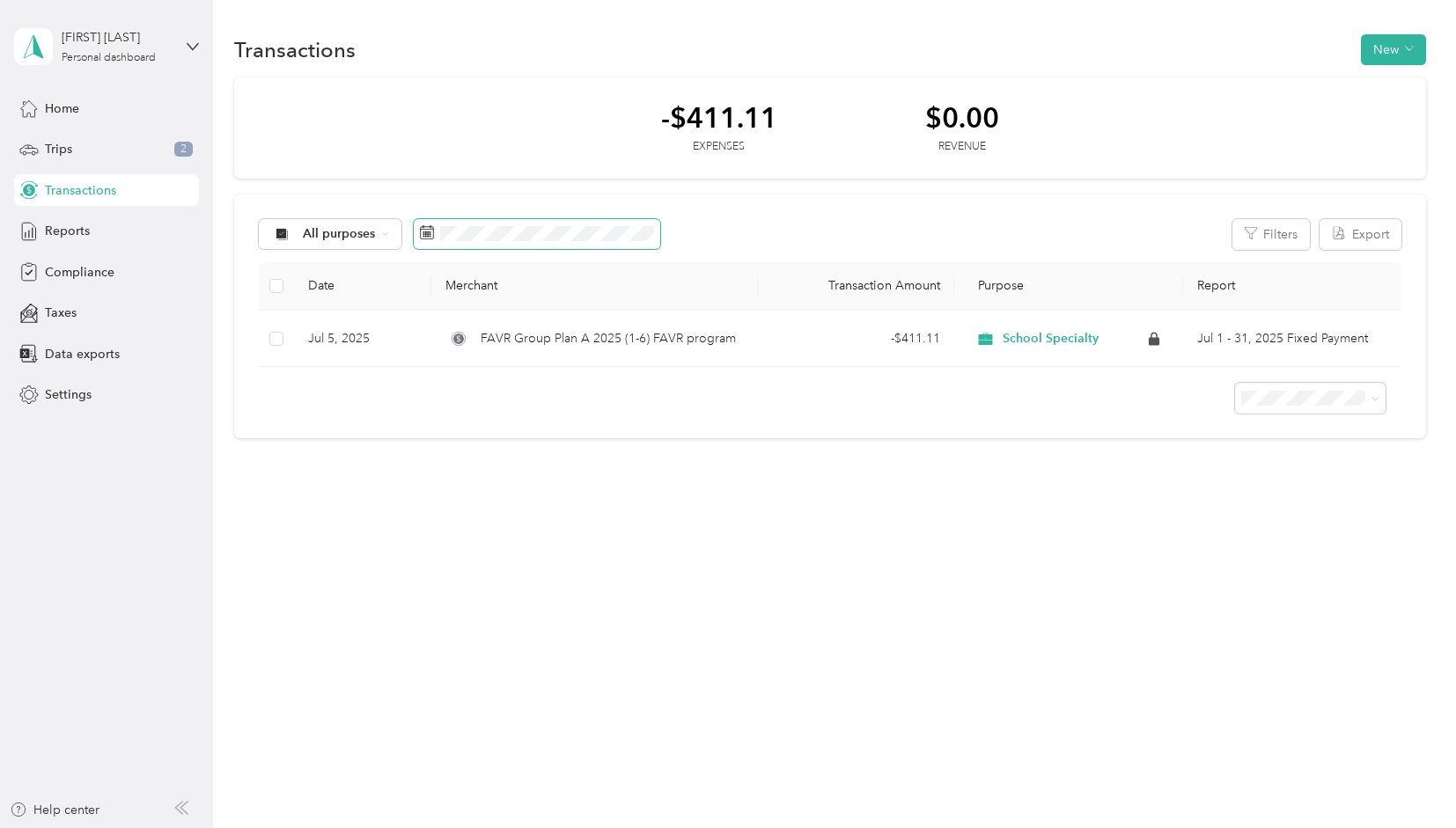 click at bounding box center [537, 234] 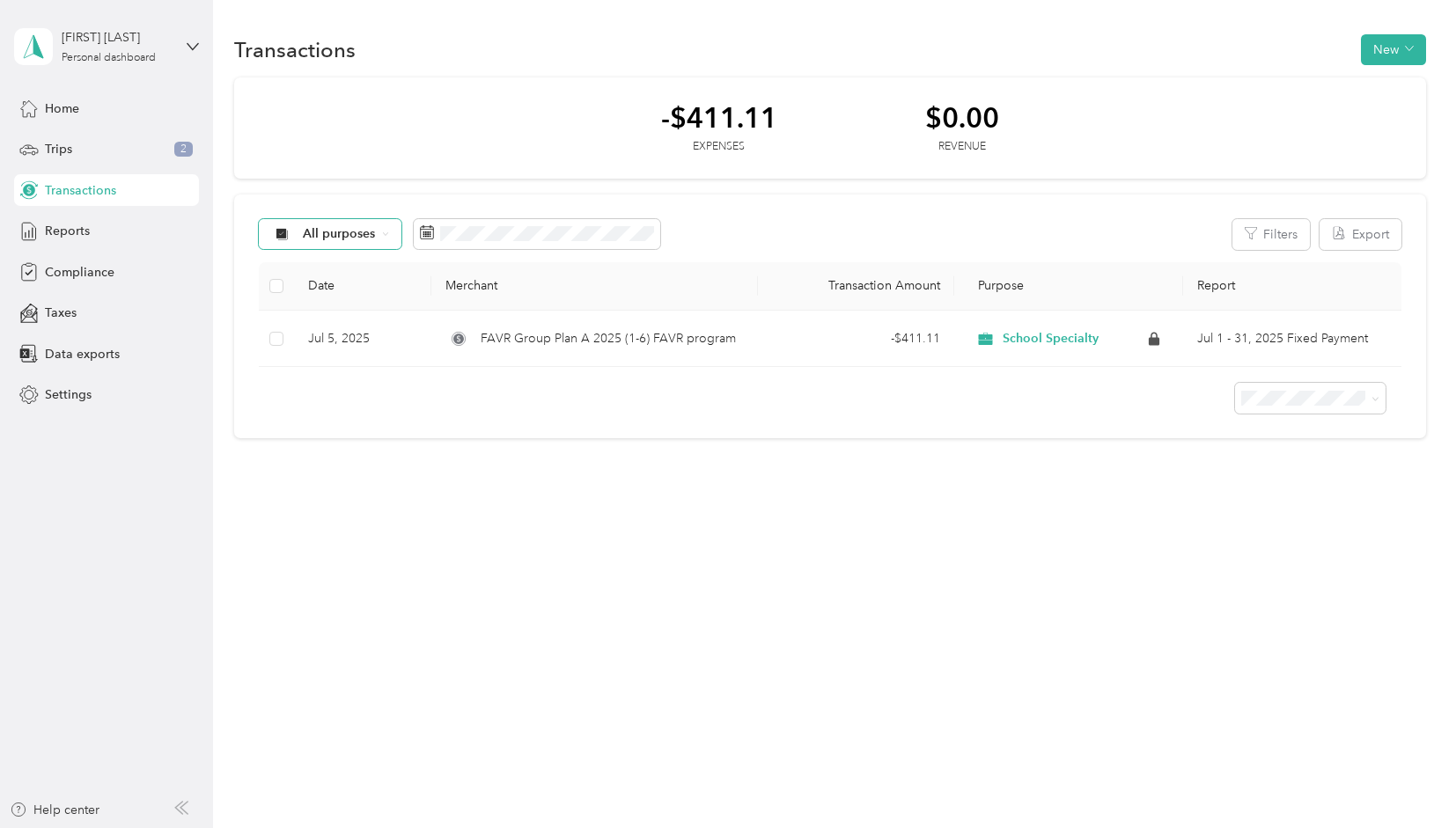 click on "All purposes" at bounding box center [339, 234] 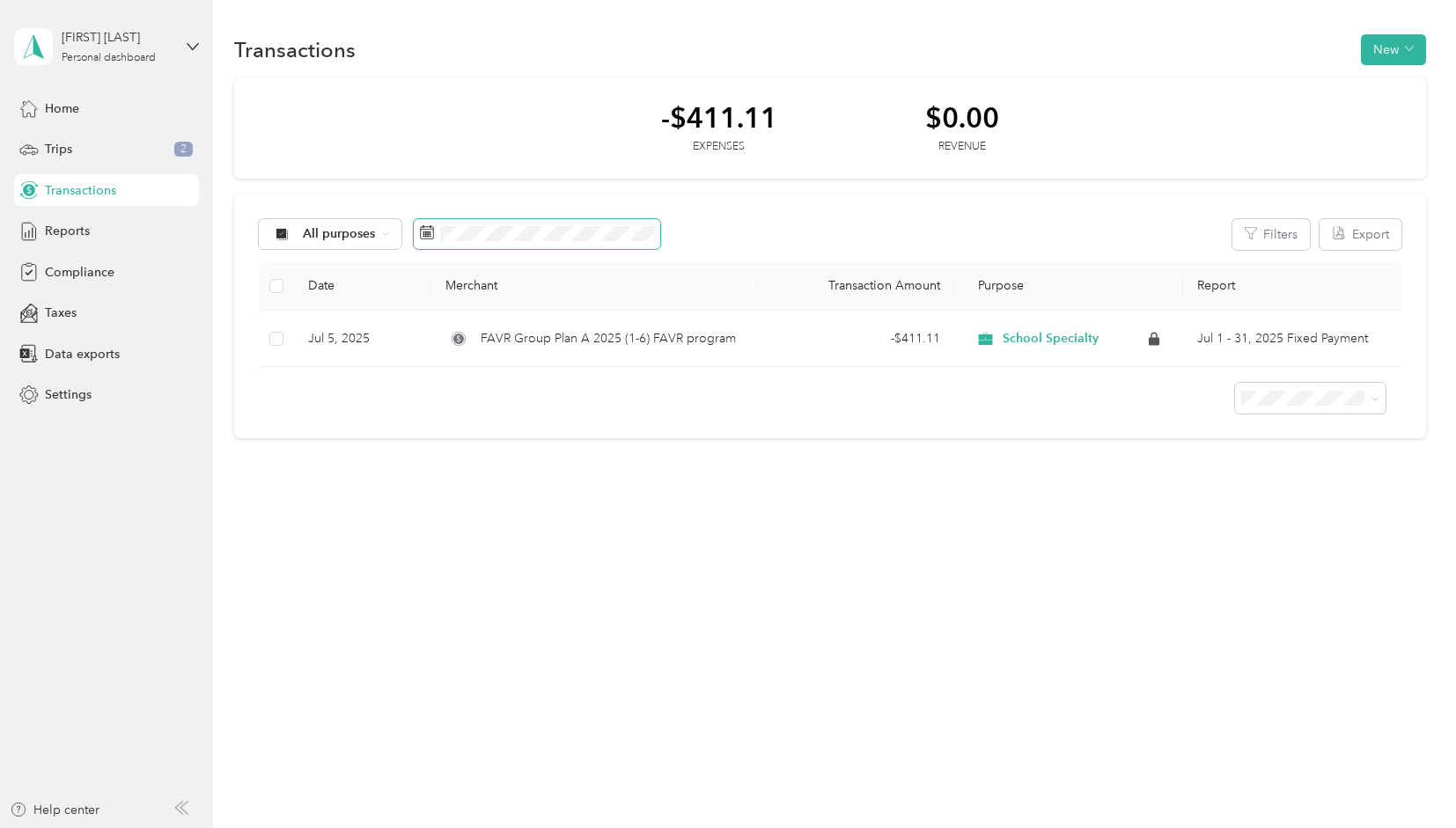 click at bounding box center (537, 234) 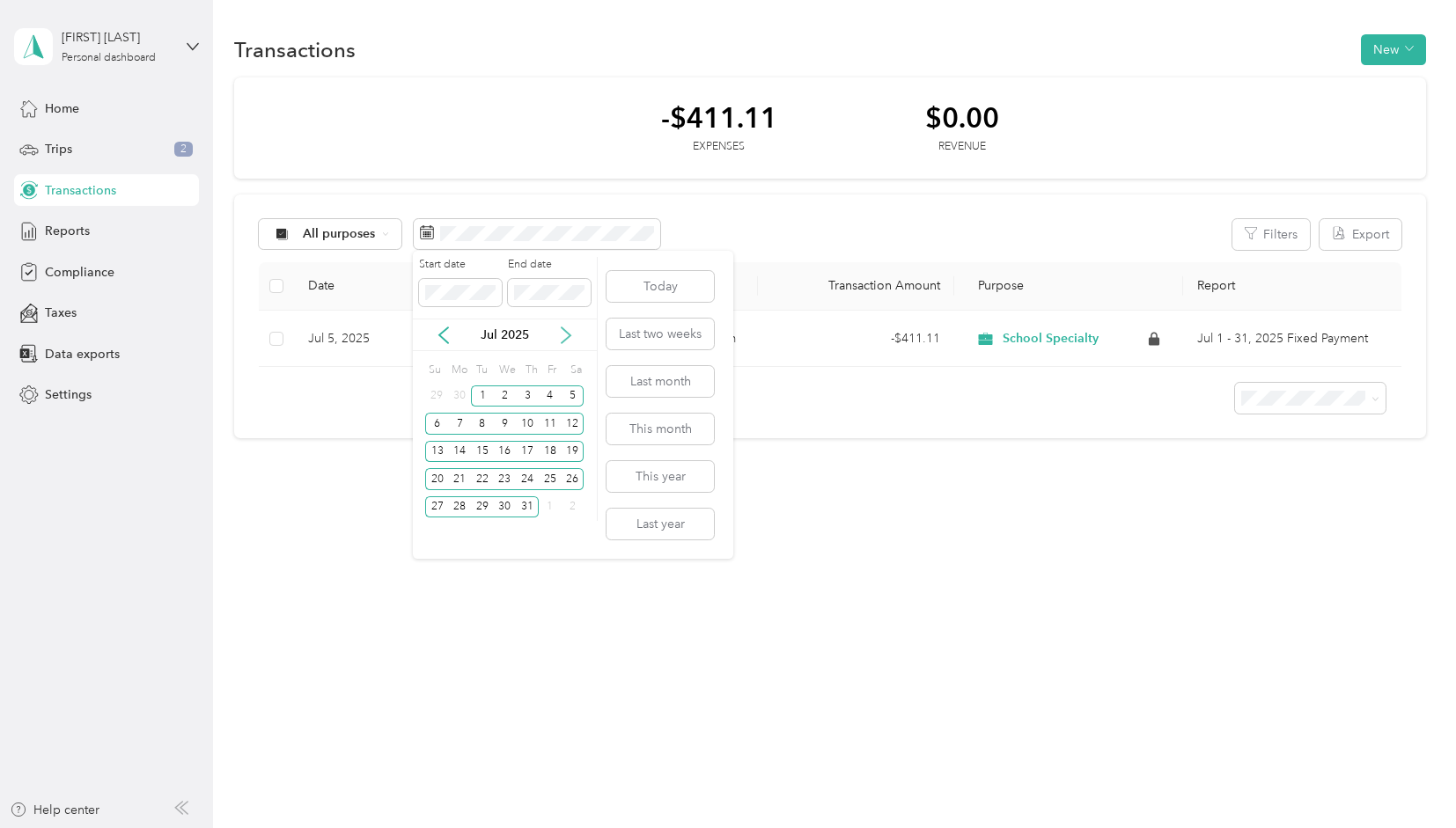 click 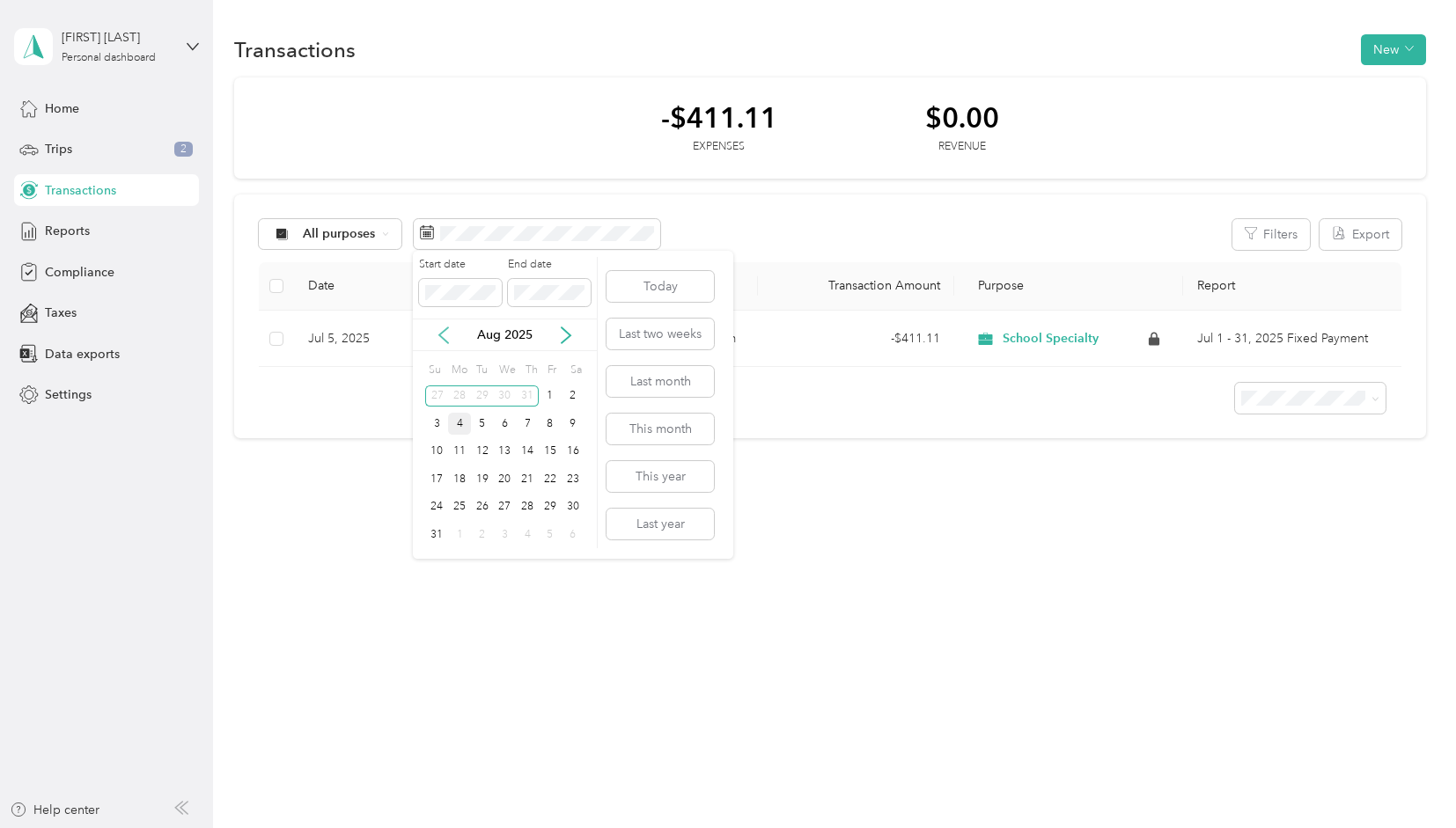 click 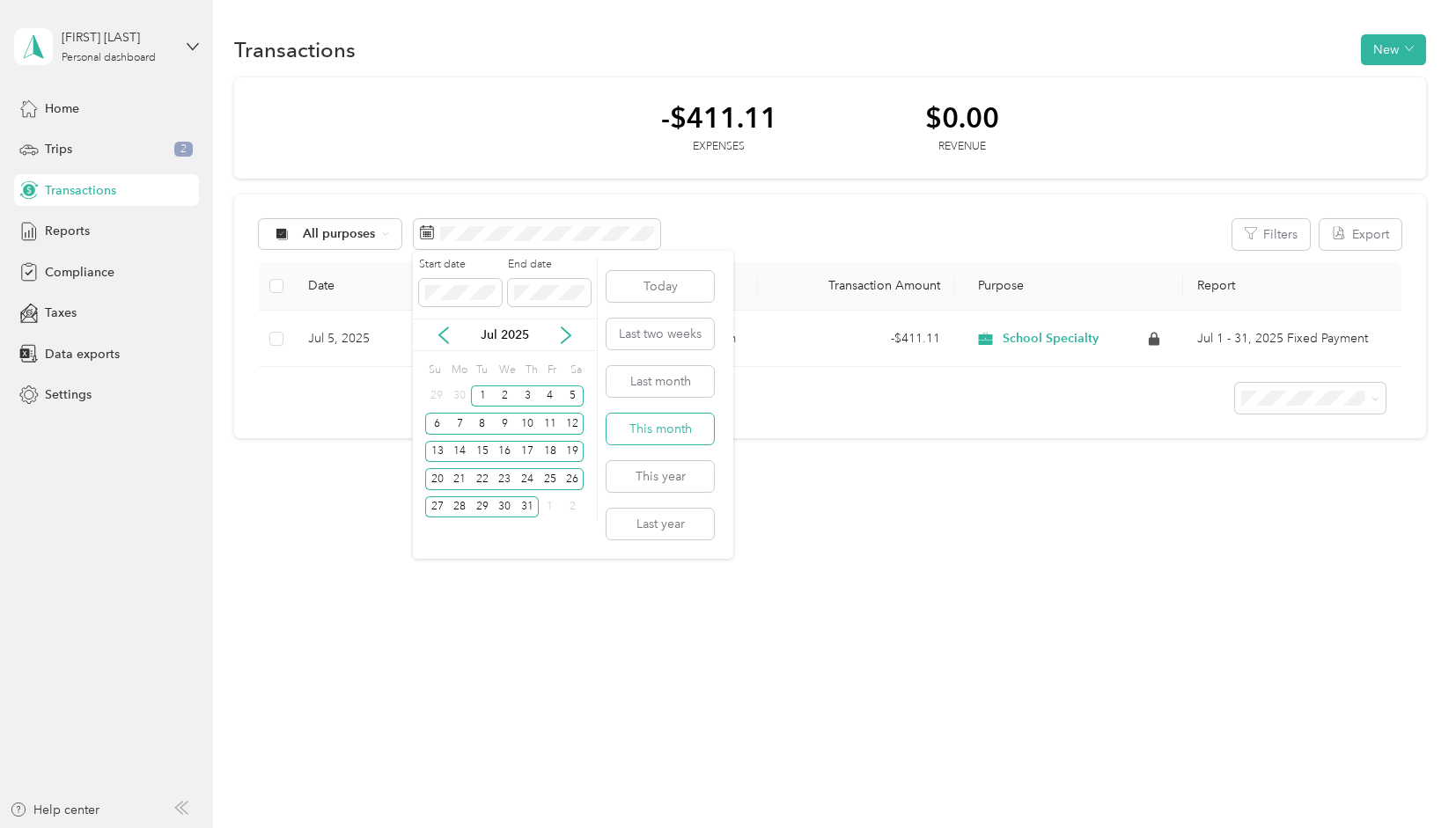 click on "This month" at bounding box center [660, 429] 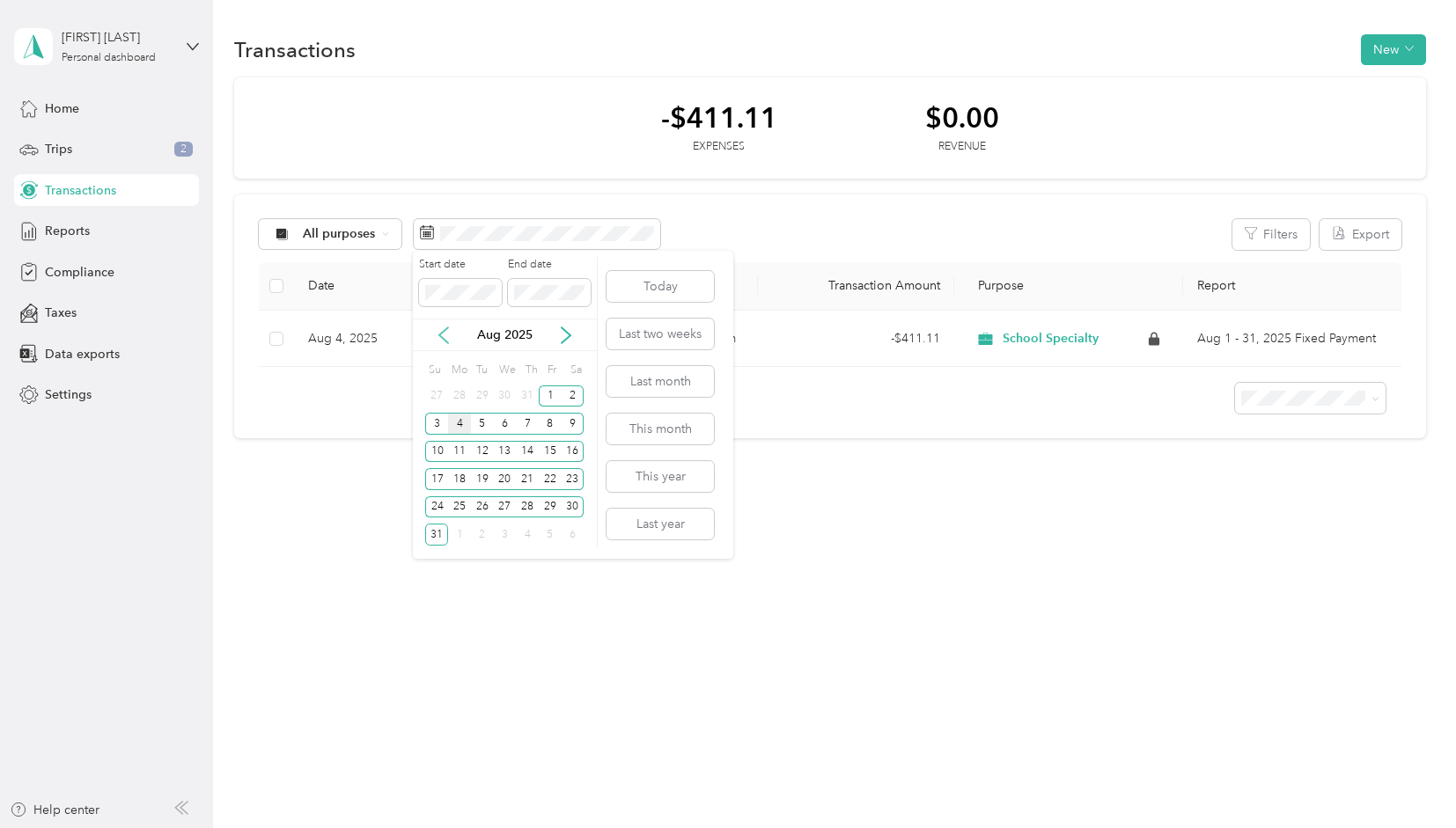 click 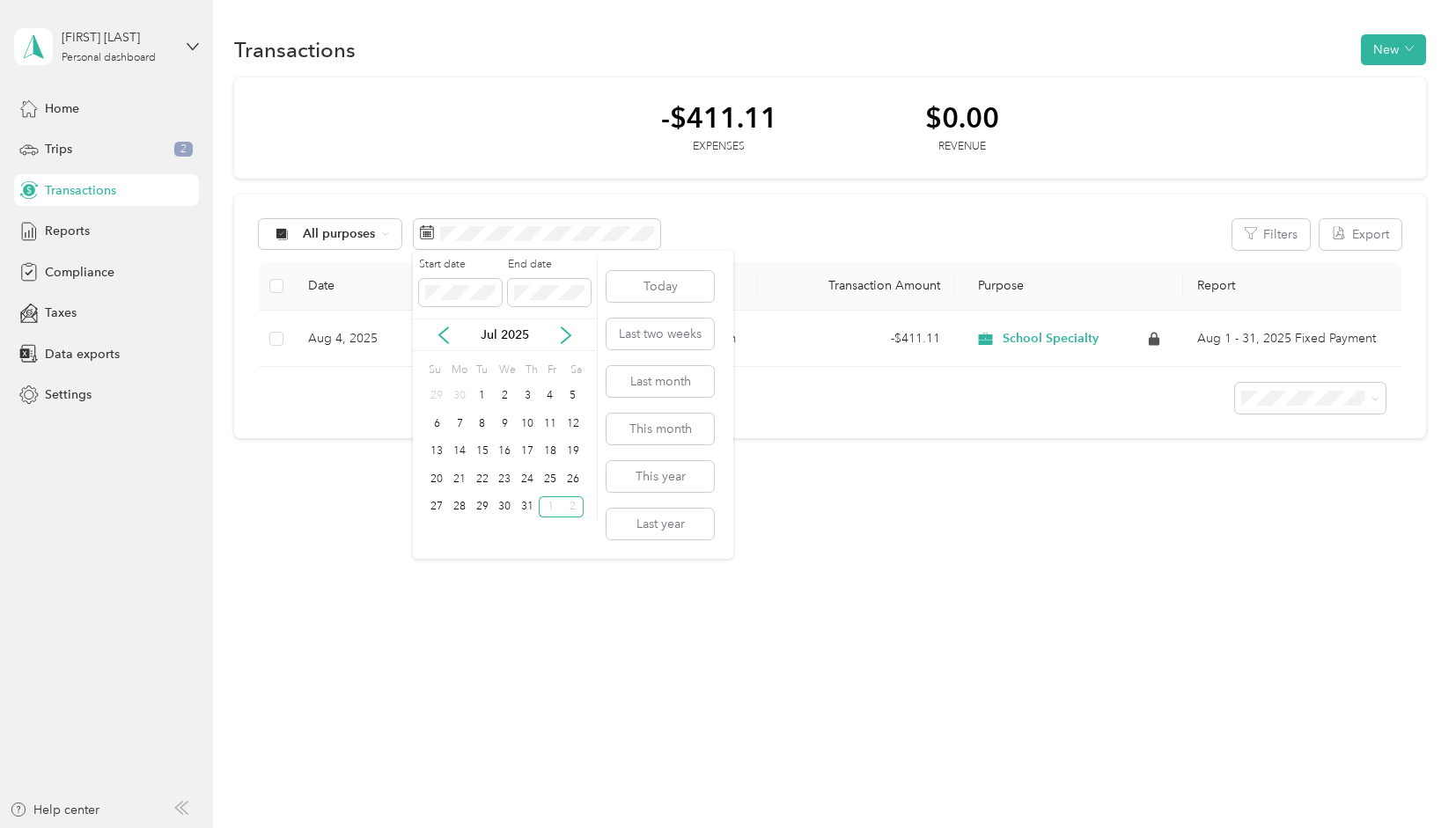 click on "Jul 2025" at bounding box center [504, 334] 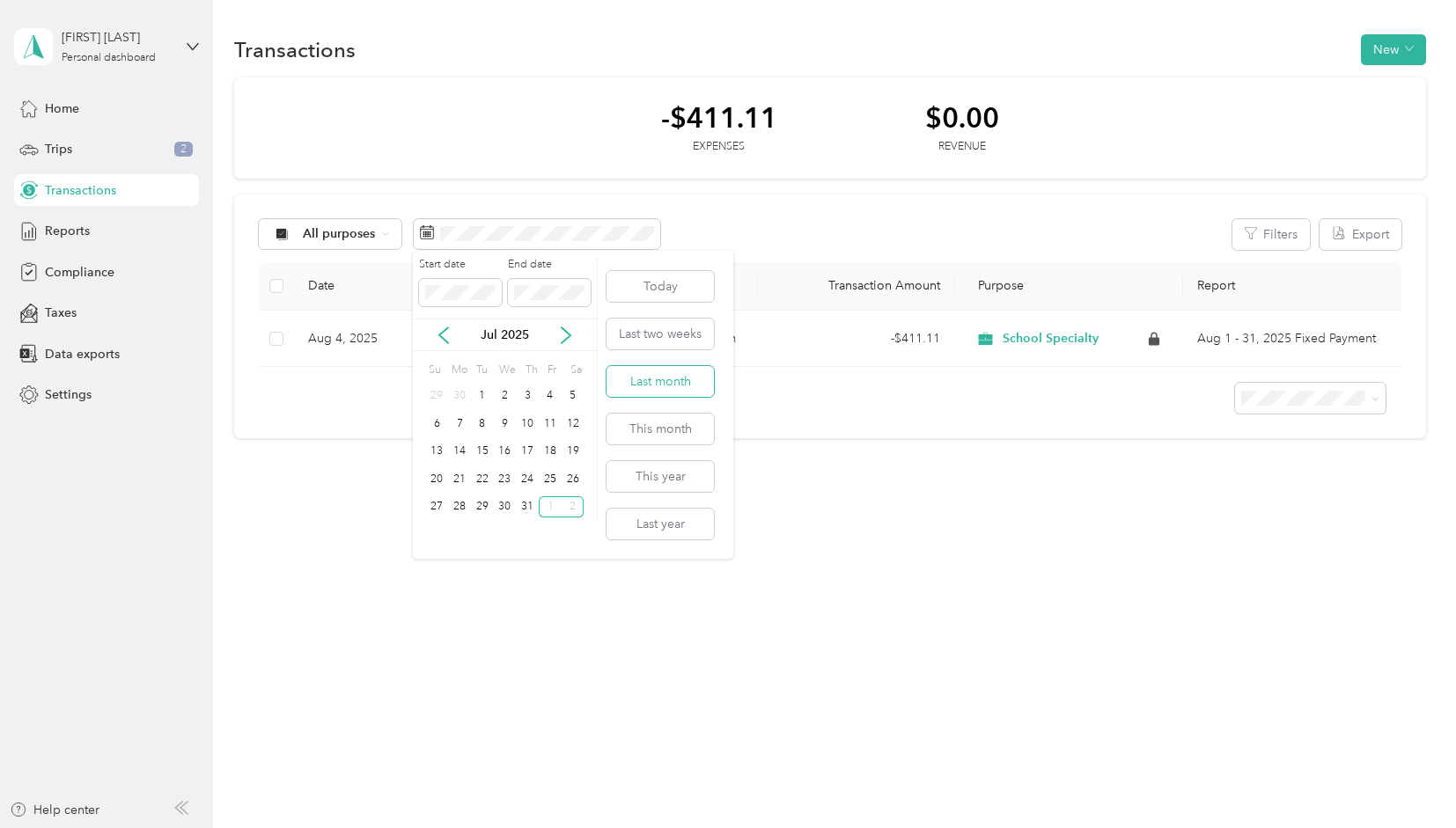 click on "Last month" at bounding box center [660, 381] 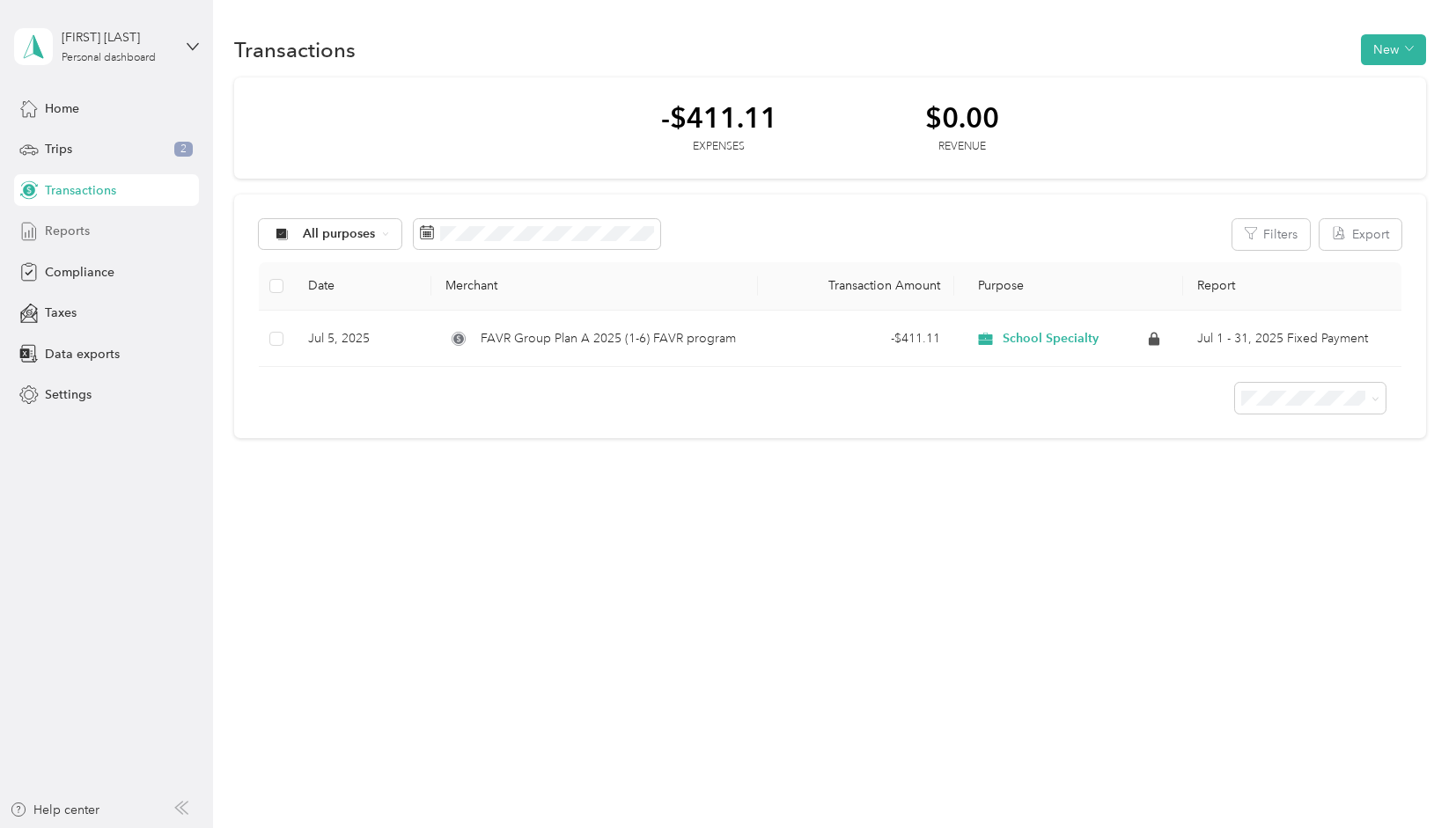 click on "Reports" at bounding box center (67, 231) 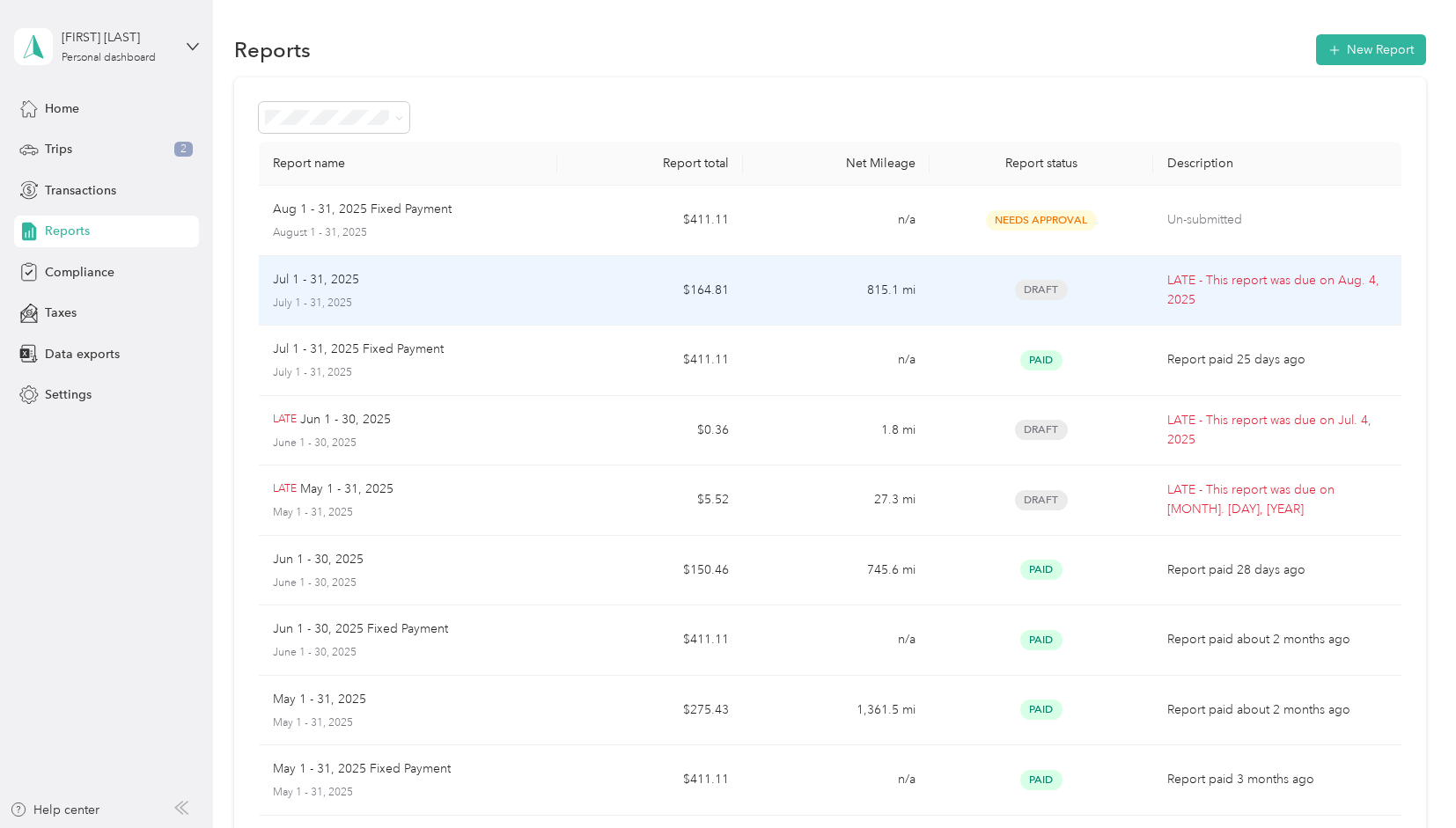click on "Jul 1 - 31, 2025" at bounding box center [408, 280] 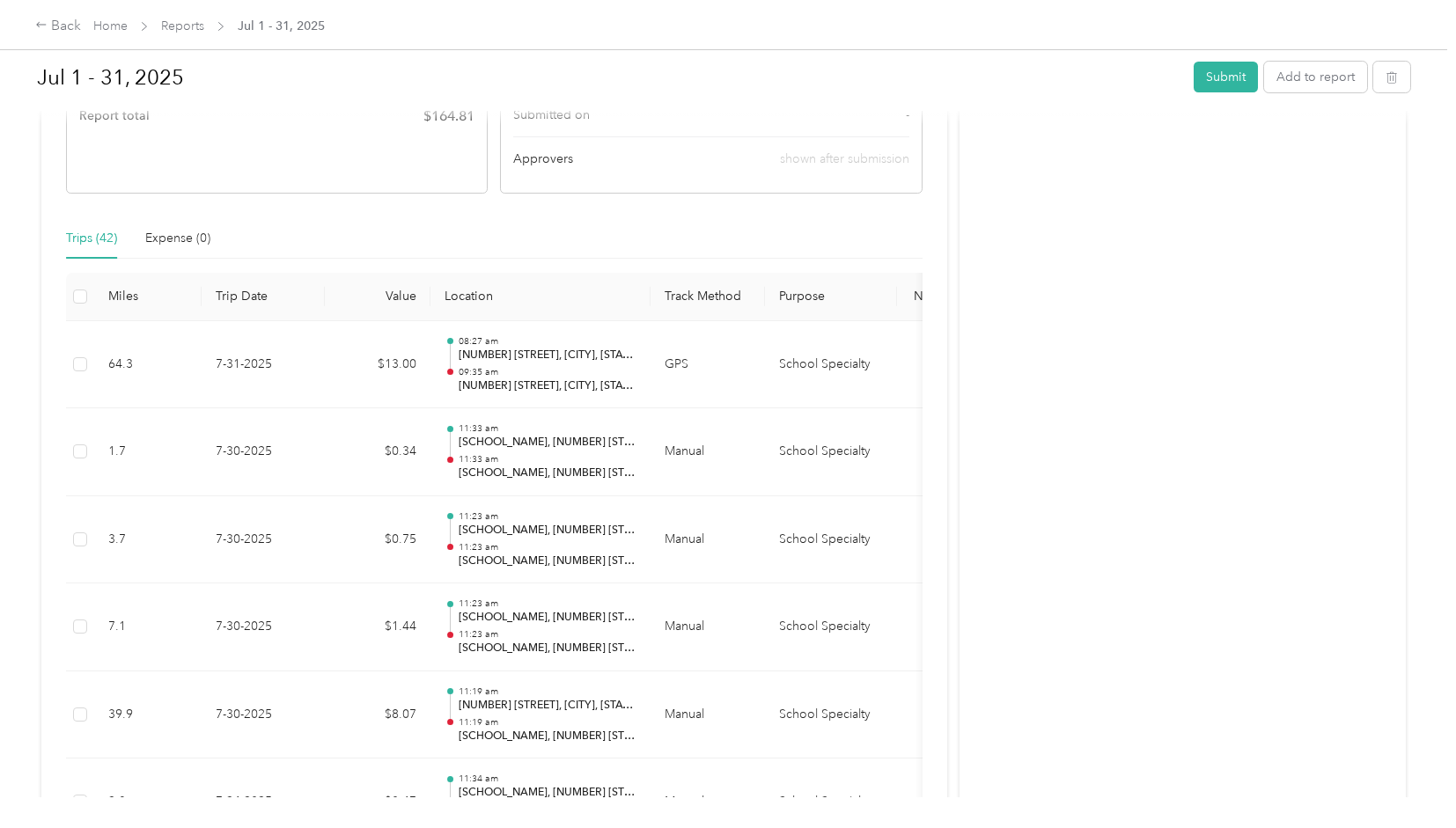 scroll, scrollTop: 300, scrollLeft: 0, axis: vertical 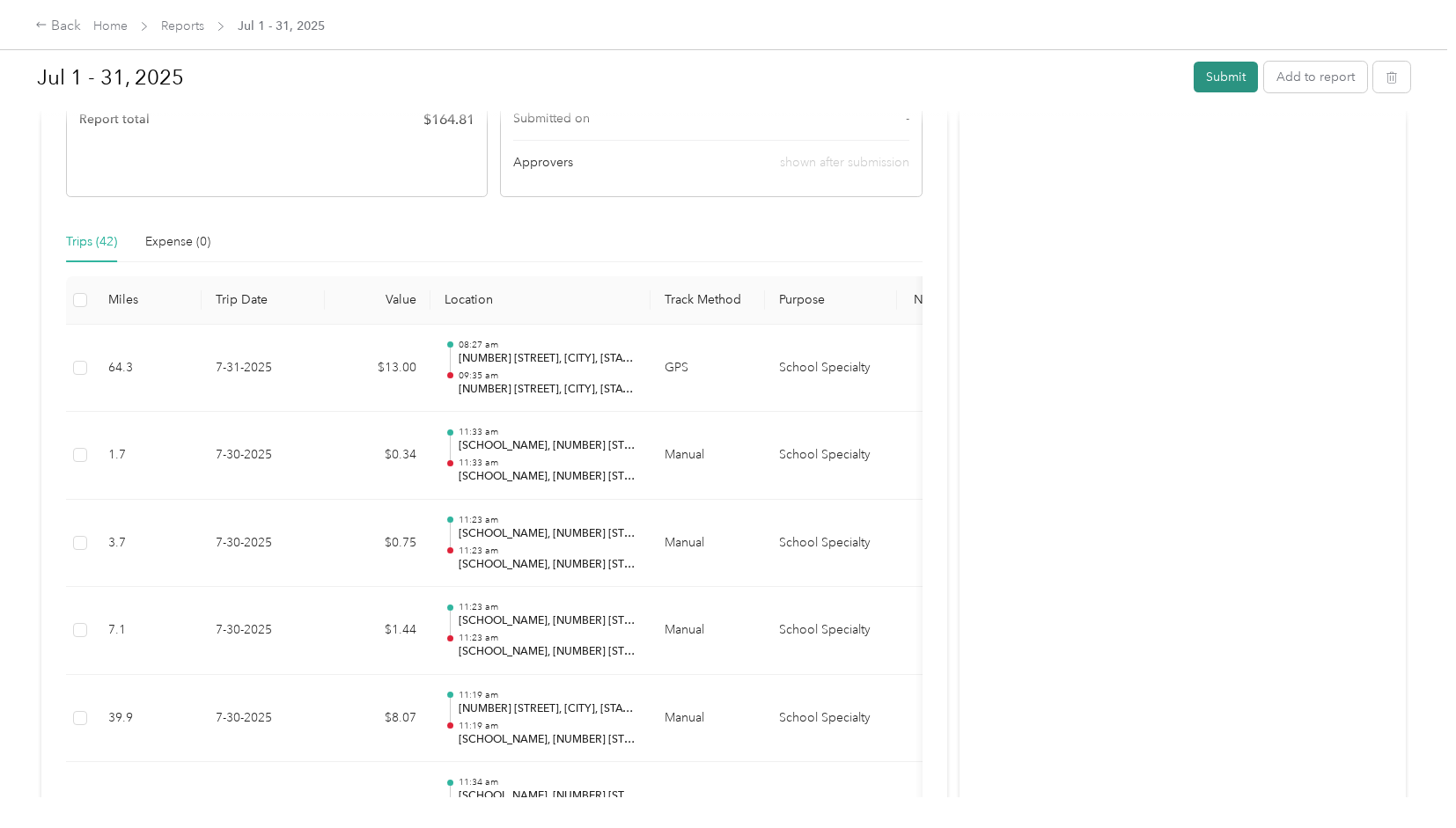 click on "Submit" at bounding box center [1225, 77] 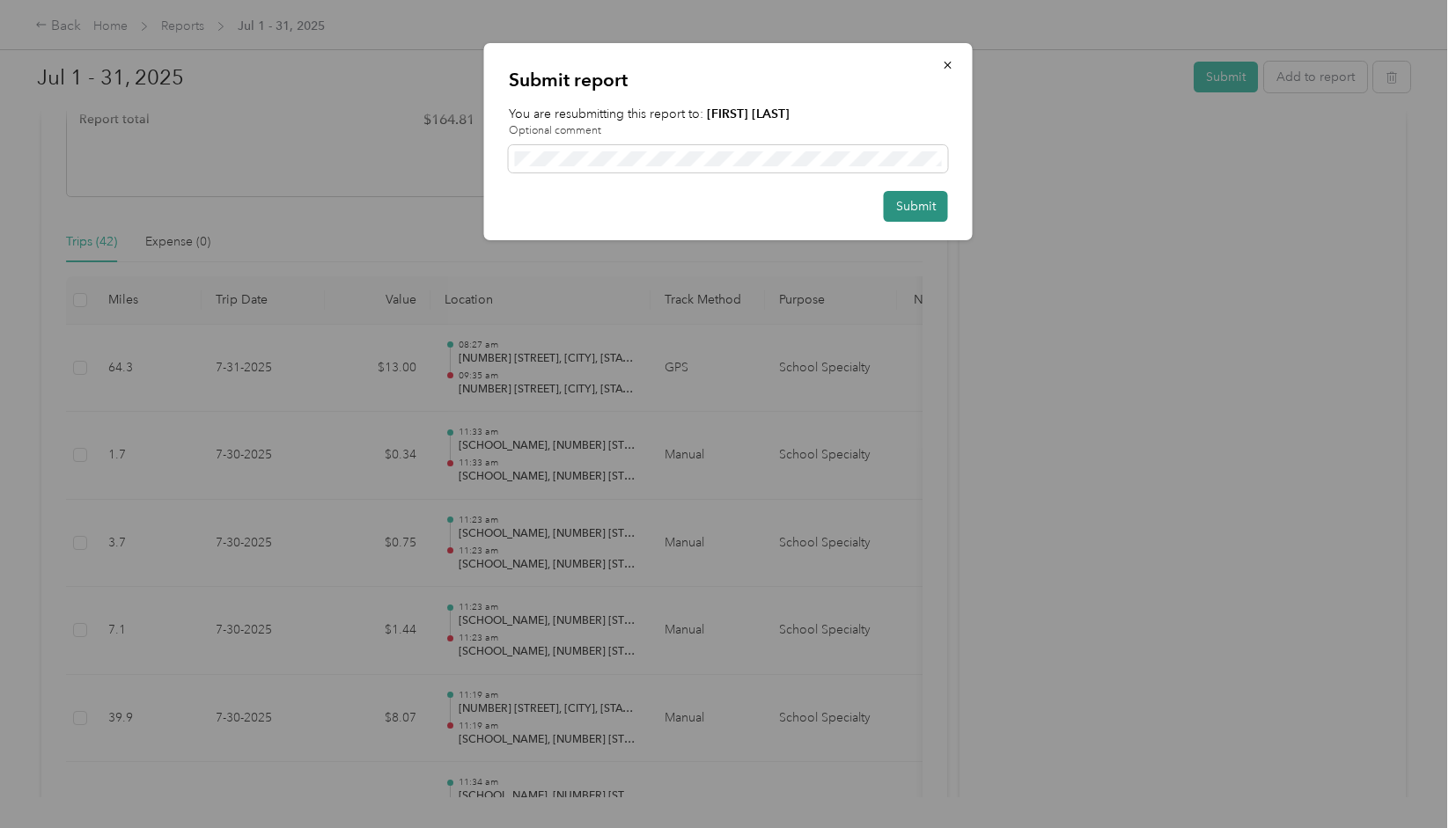 click on "Submit" at bounding box center (916, 206) 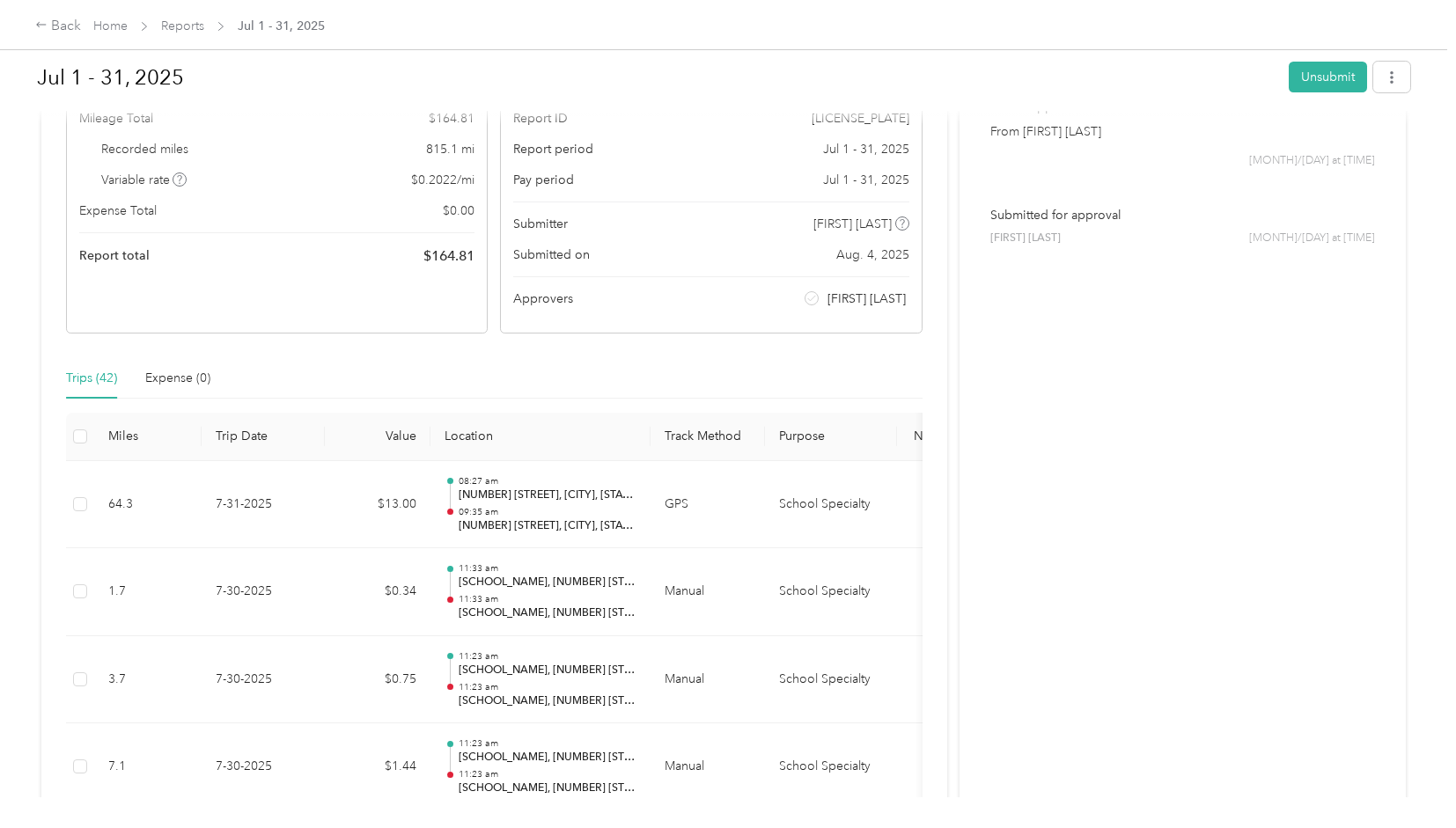 scroll, scrollTop: 0, scrollLeft: 0, axis: both 